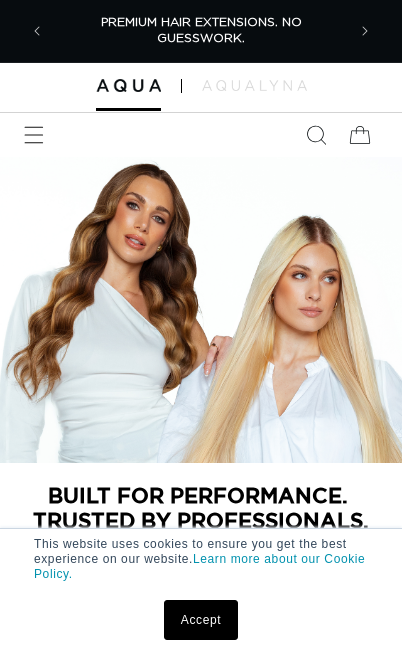 scroll, scrollTop: 0, scrollLeft: 0, axis: both 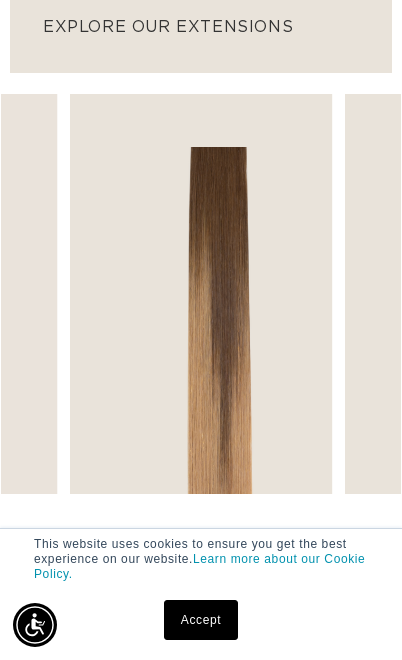 click on "SHOP NOW" at bounding box center (201, 455) 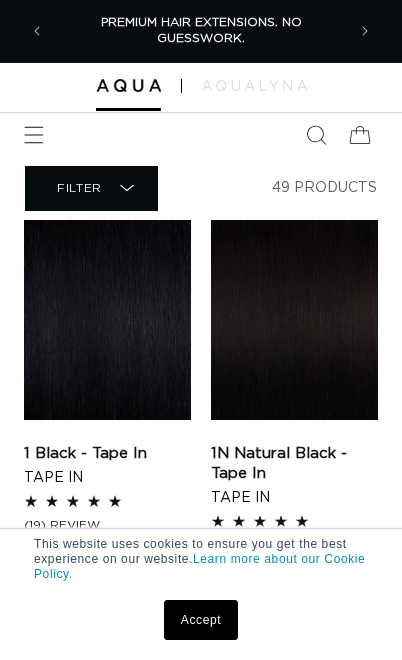 scroll, scrollTop: 1, scrollLeft: 0, axis: vertical 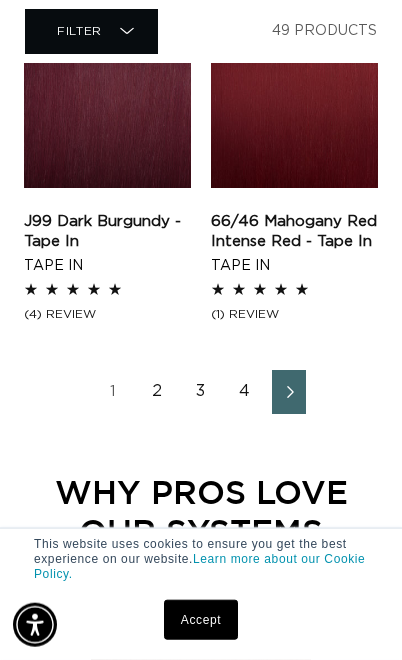 click on "2" at bounding box center [157, 392] 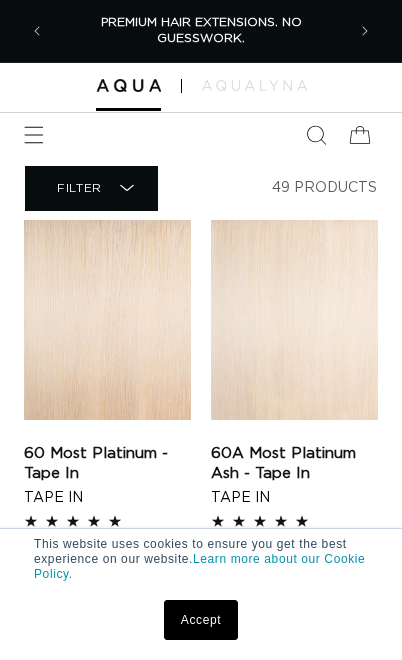scroll, scrollTop: 0, scrollLeft: 0, axis: both 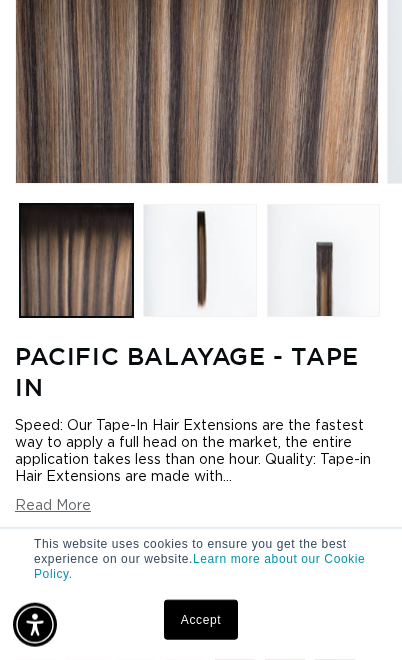 click at bounding box center (199, 260) 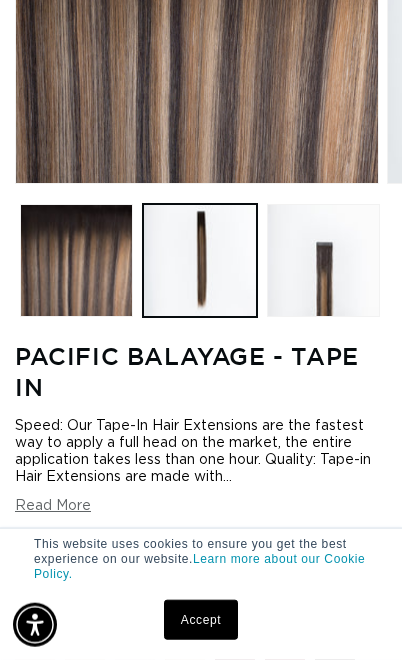 scroll, scrollTop: 310, scrollLeft: 0, axis: vertical 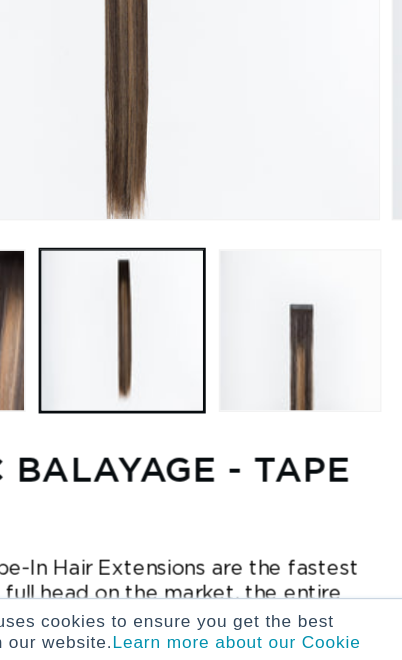 click at bounding box center [323, 342] 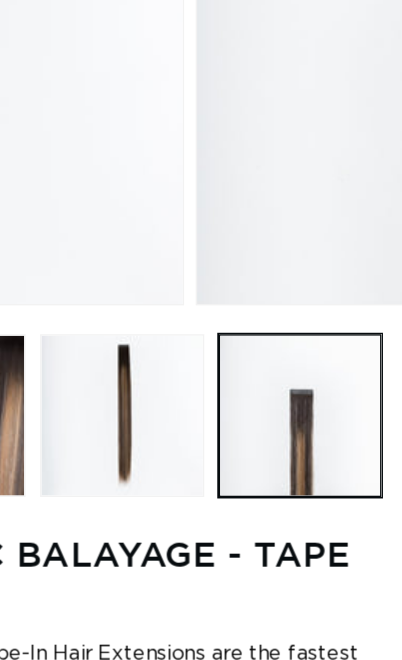 scroll, scrollTop: 0, scrollLeft: 704, axis: horizontal 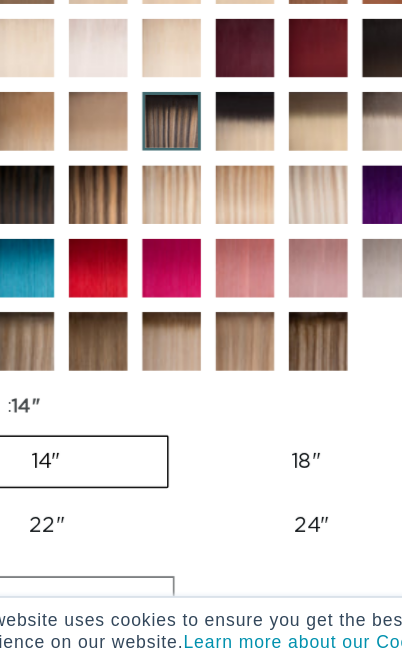 click at bounding box center [300, 369] 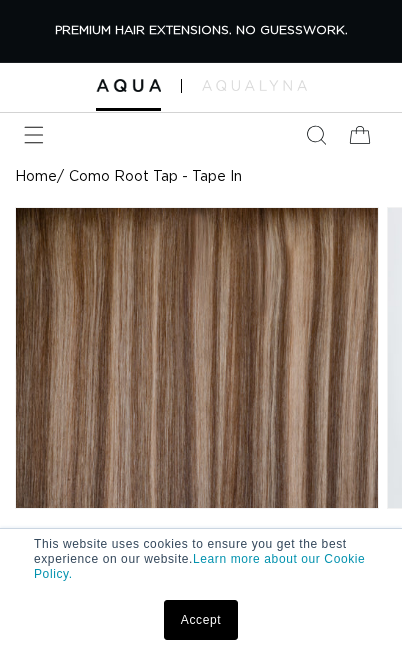 scroll, scrollTop: 0, scrollLeft: 0, axis: both 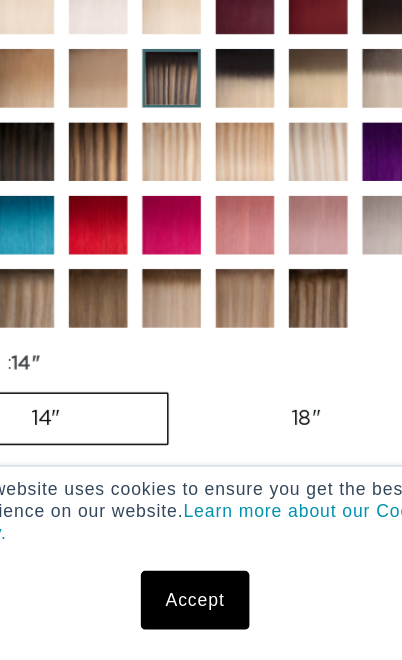 click at bounding box center (150, 329) 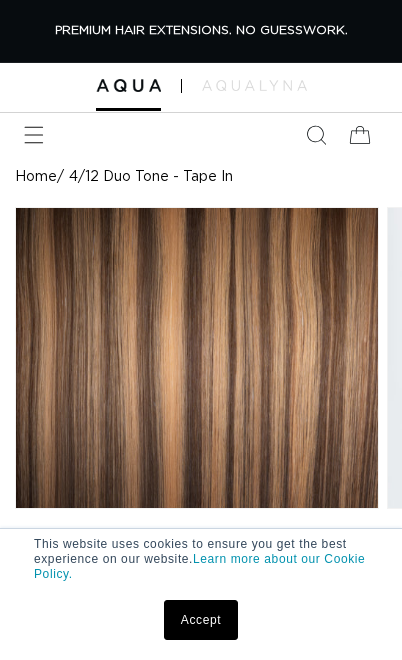 scroll, scrollTop: 0, scrollLeft: 0, axis: both 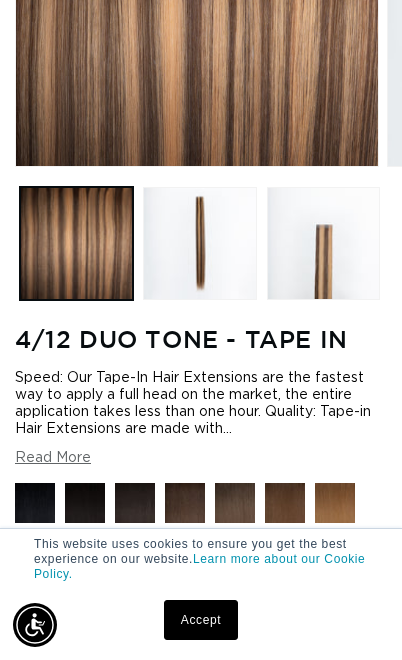 click at bounding box center [199, 243] 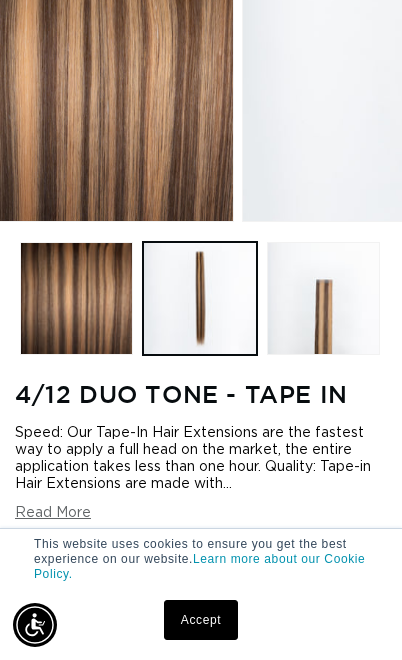 scroll, scrollTop: 0, scrollLeft: 342, axis: horizontal 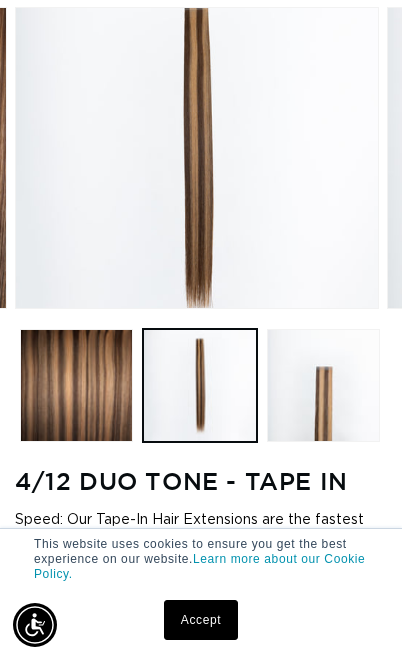 click at bounding box center (323, 385) 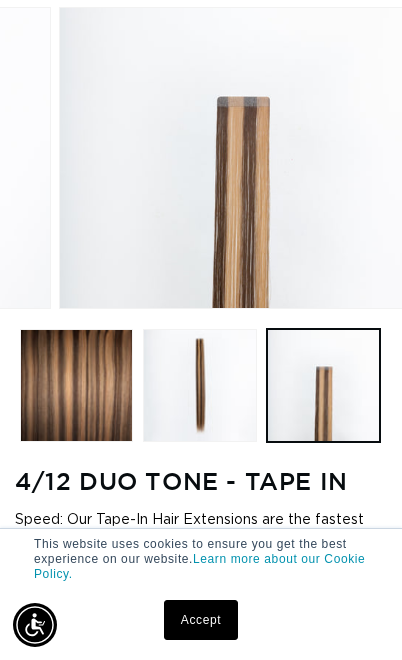 scroll, scrollTop: 0, scrollLeft: 736, axis: horizontal 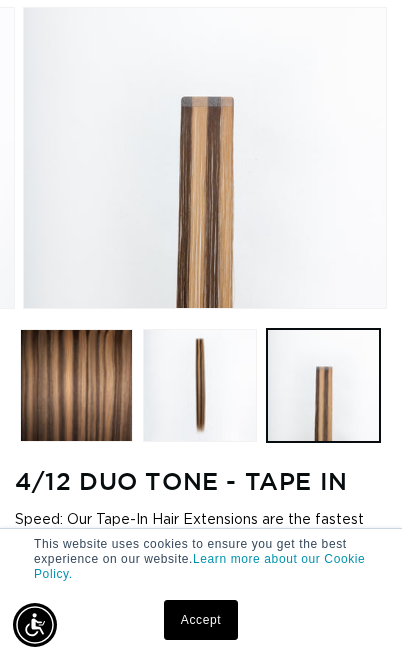 click at bounding box center (323, 385) 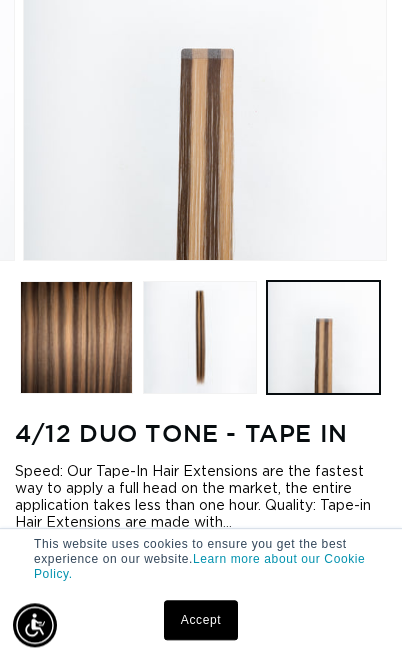 scroll, scrollTop: 290, scrollLeft: 0, axis: vertical 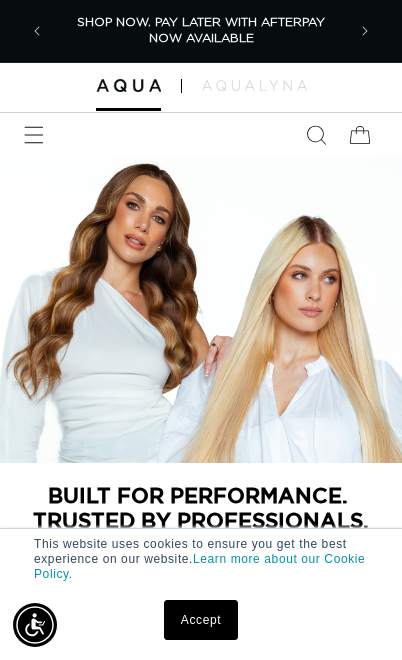 click at bounding box center [34, 135] 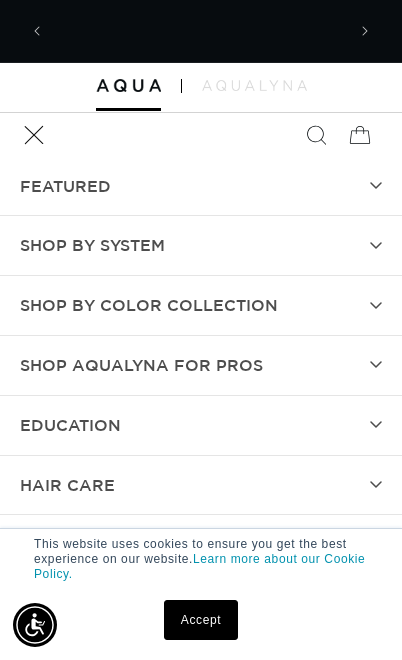 scroll, scrollTop: 0, scrollLeft: 292, axis: horizontal 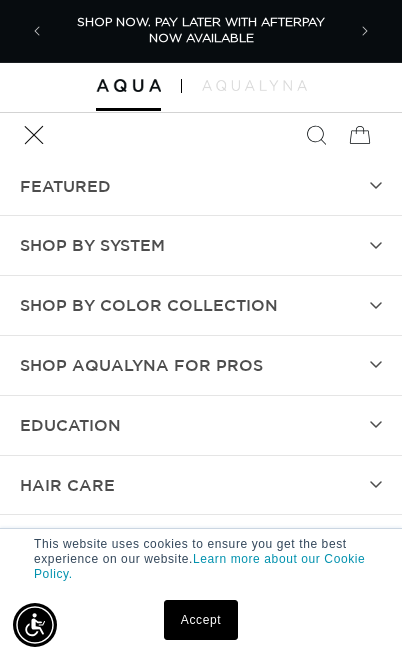 click on "Shop by Color Collection" at bounding box center (149, 305) 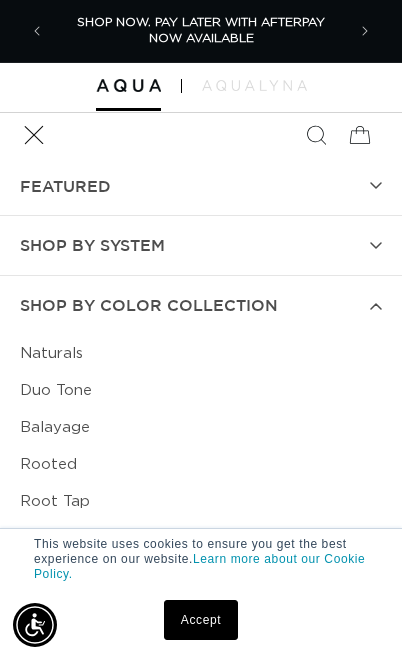 click on "Duo Tone" at bounding box center [201, 390] 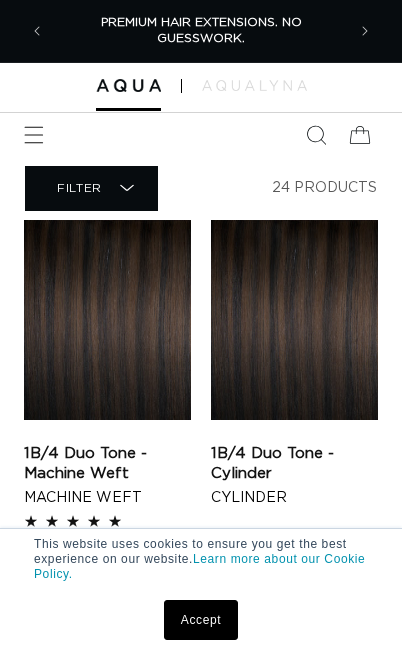 scroll, scrollTop: 0, scrollLeft: 0, axis: both 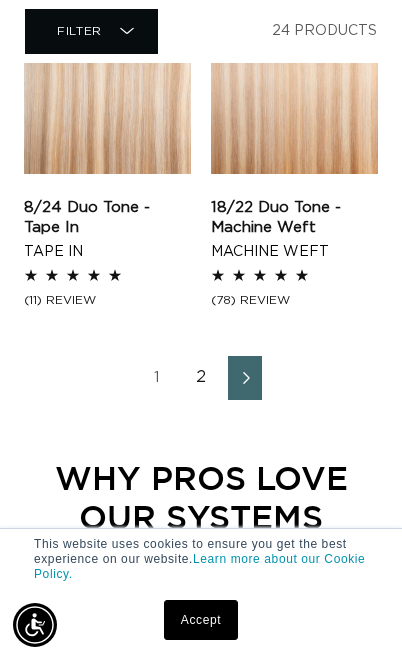 click on "2" at bounding box center [201, 378] 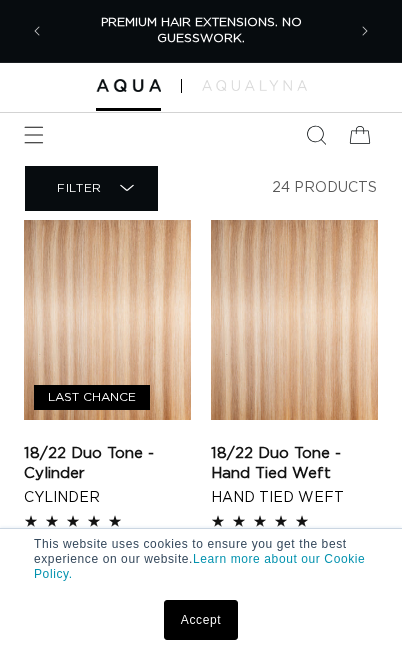 scroll, scrollTop: 0, scrollLeft: 0, axis: both 